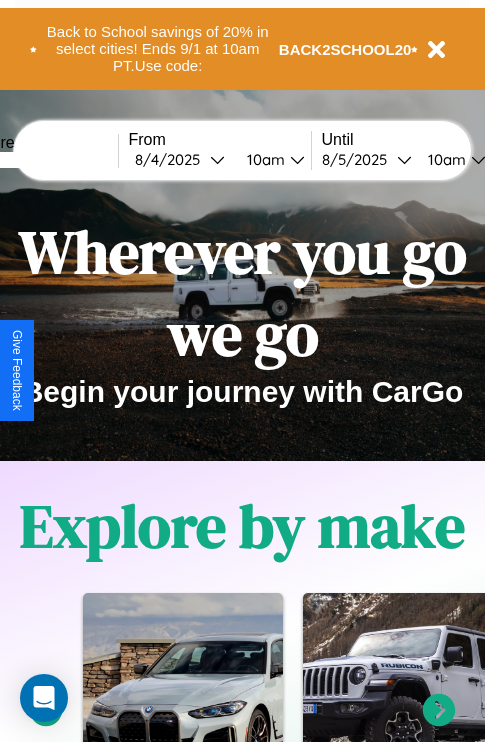 scroll, scrollTop: 0, scrollLeft: 0, axis: both 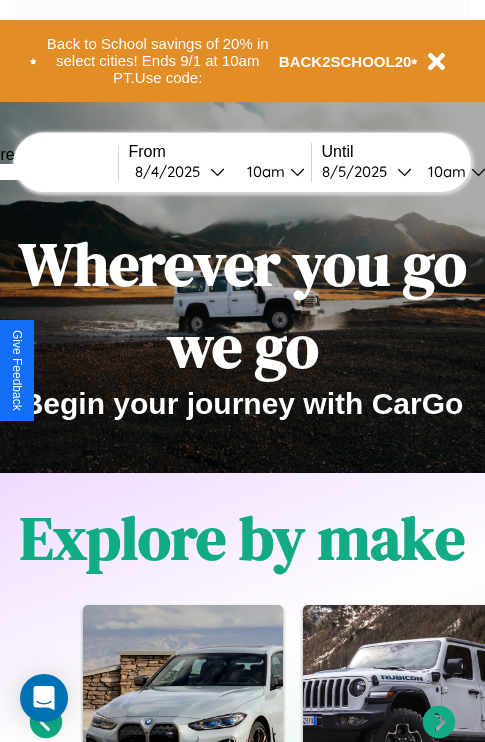 click at bounding box center (43, 172) 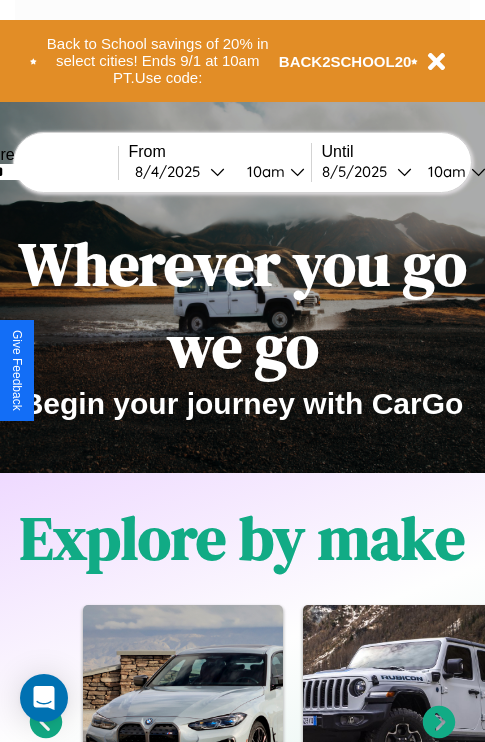 type on "******" 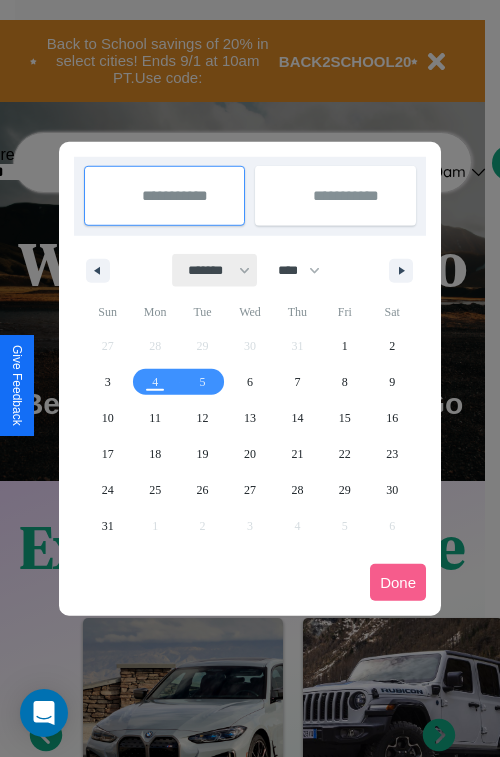 click on "******* ******** ***** ***** *** **** **** ****** ********* ******* ******** ********" at bounding box center [215, 270] 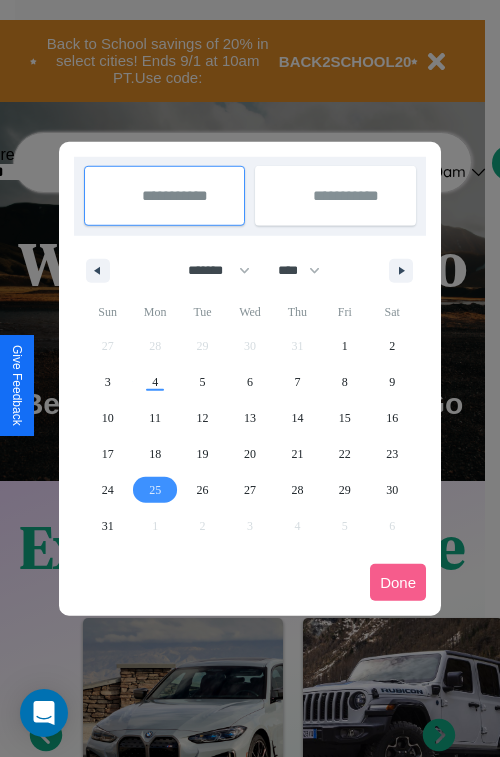 click on "25" at bounding box center [155, 490] 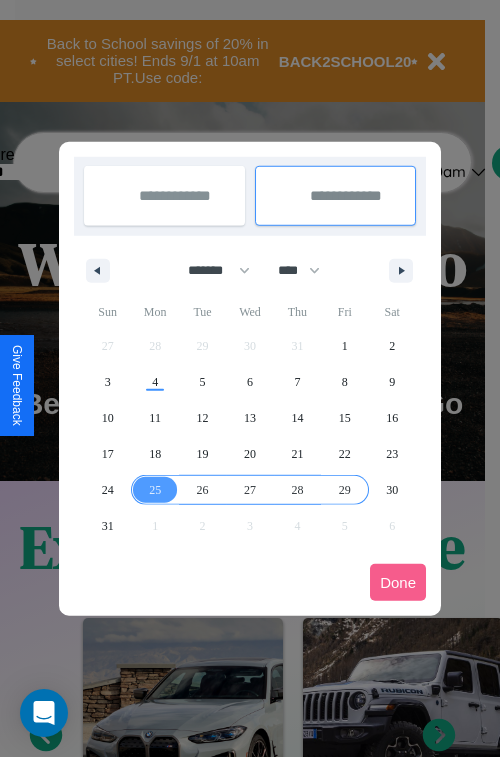 click on "29" at bounding box center [345, 490] 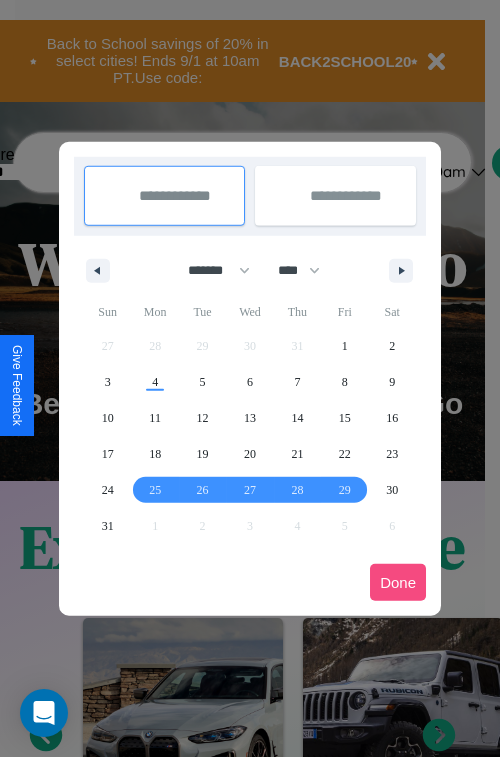 click on "Done" at bounding box center [398, 582] 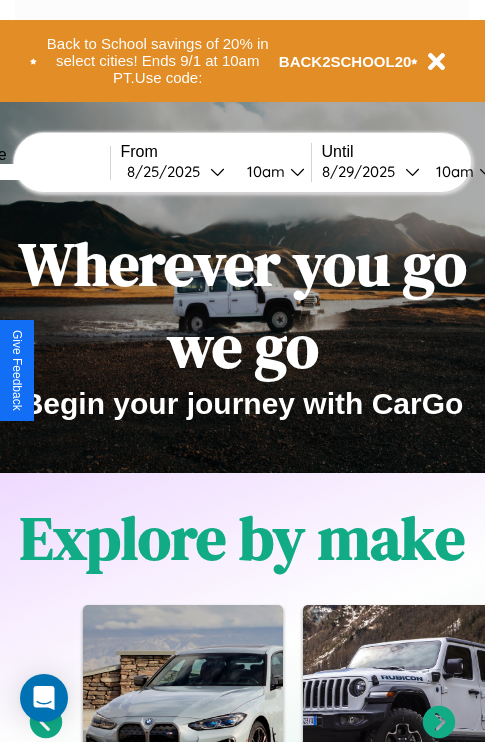 click on "10am" at bounding box center [452, 171] 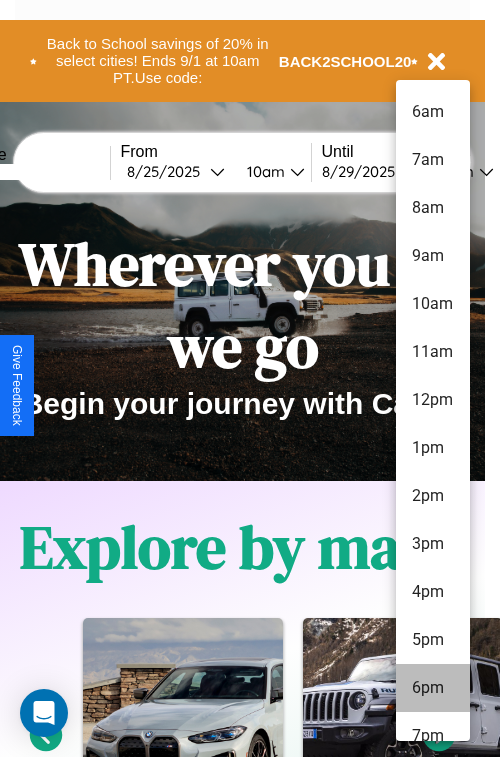 click on "6pm" at bounding box center [433, 688] 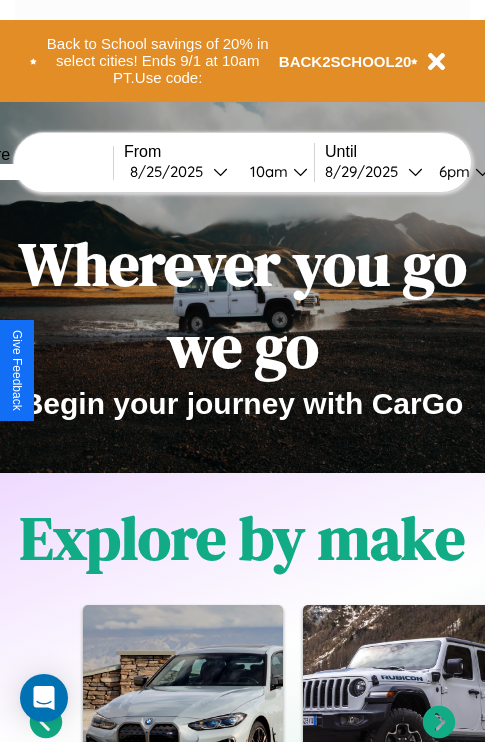 scroll, scrollTop: 0, scrollLeft: 74, axis: horizontal 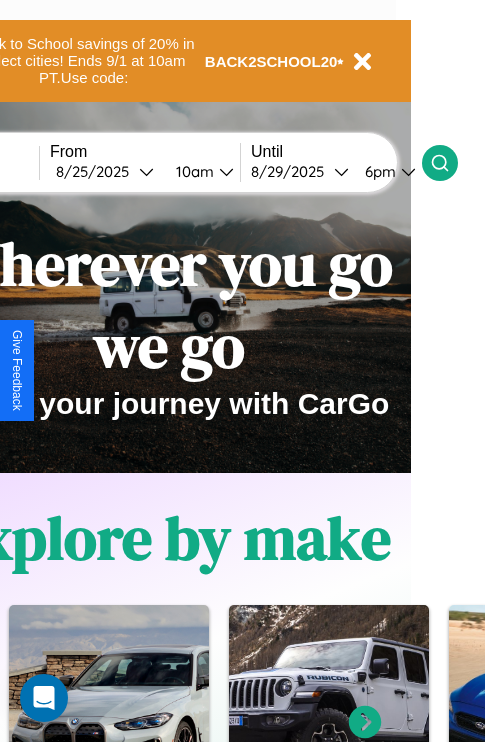 click 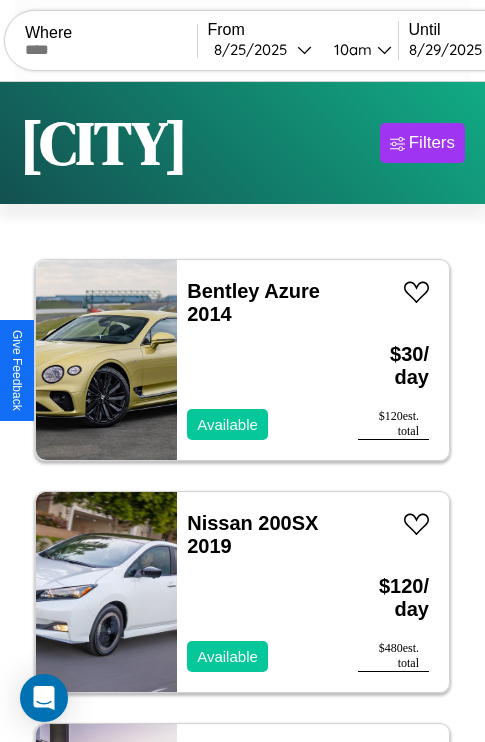 scroll, scrollTop: 66, scrollLeft: 0, axis: vertical 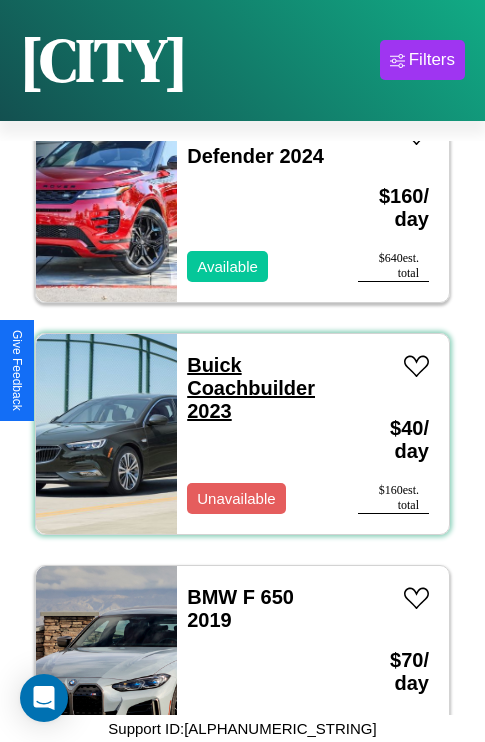 click on "Buick   Coachbuilder   2023" at bounding box center (251, 388) 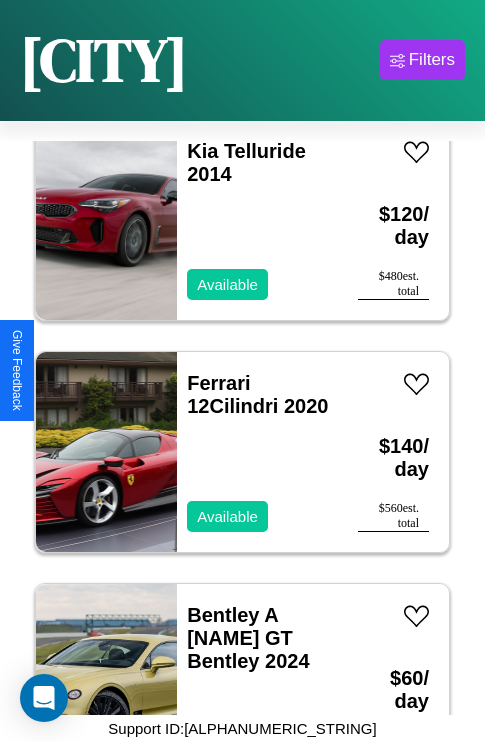 scroll, scrollTop: 5643, scrollLeft: 0, axis: vertical 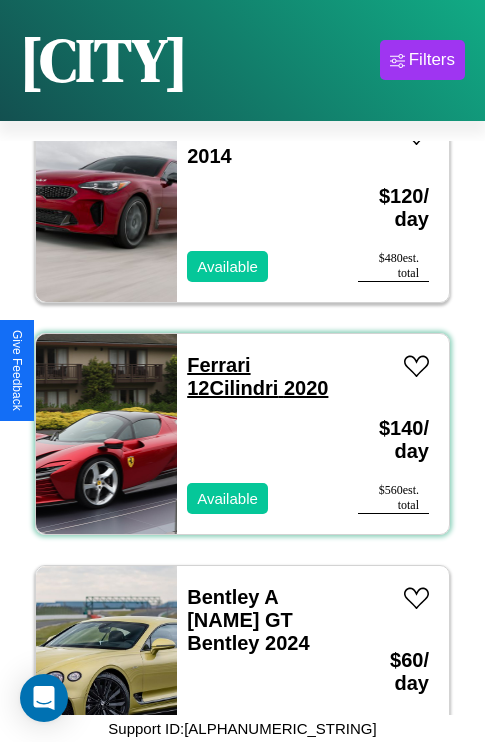 click on "Ferrari   12Cilindri   2020" at bounding box center (257, 376) 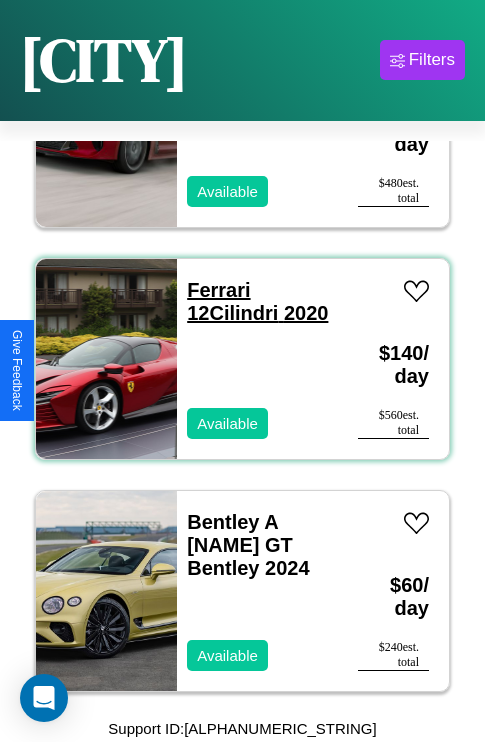 scroll, scrollTop: 29, scrollLeft: 0, axis: vertical 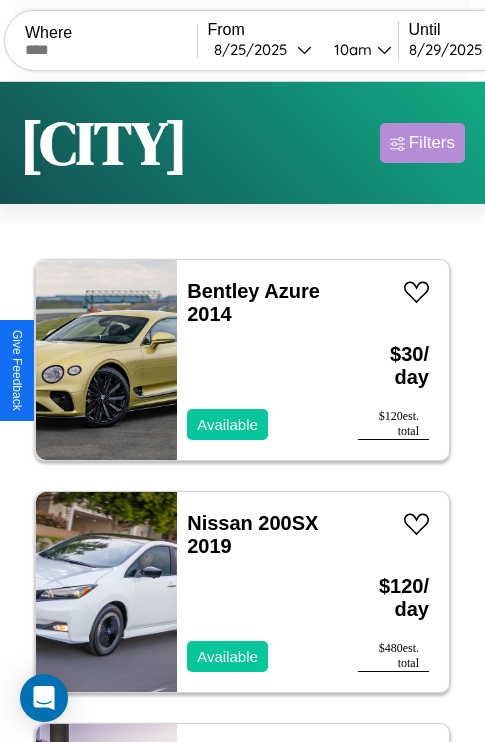click on "Filters" at bounding box center [432, 143] 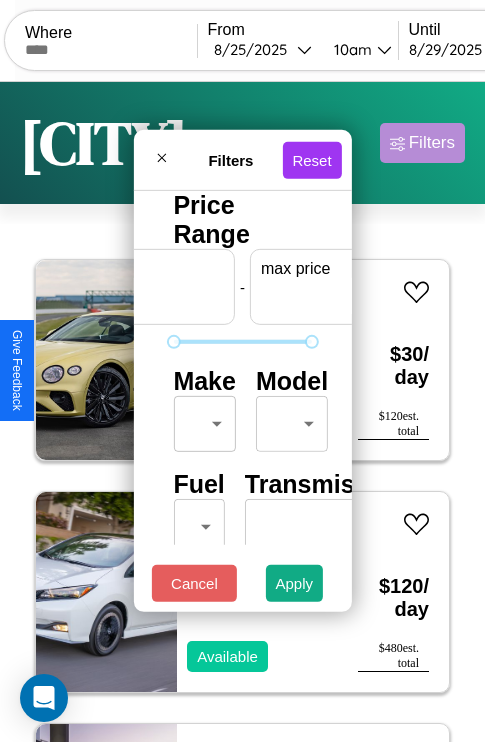 scroll, scrollTop: 0, scrollLeft: 124, axis: horizontal 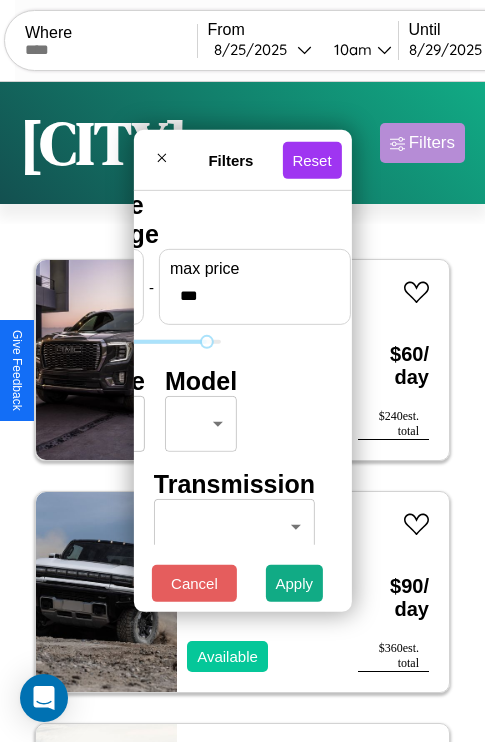 type on "***" 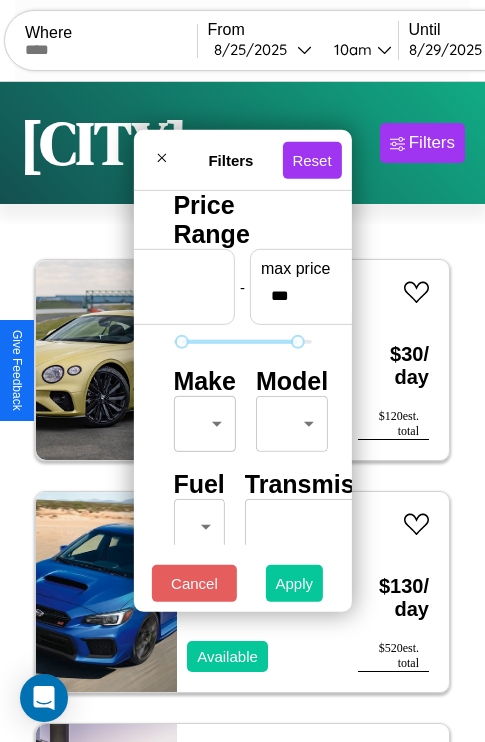 type on "**" 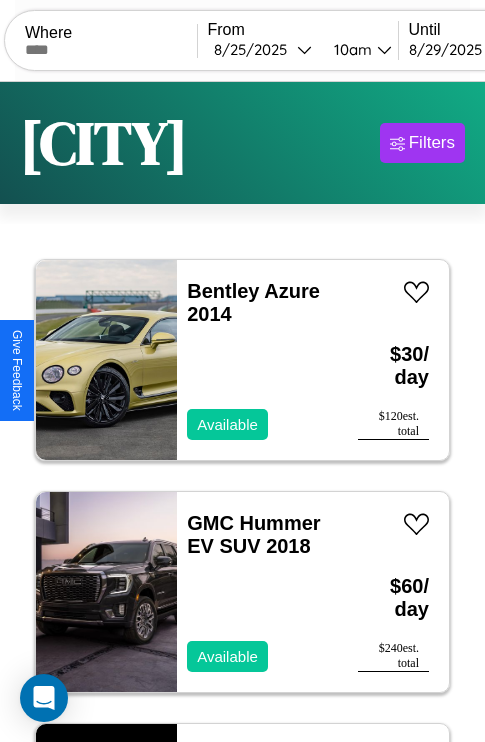 scroll, scrollTop: 95, scrollLeft: 0, axis: vertical 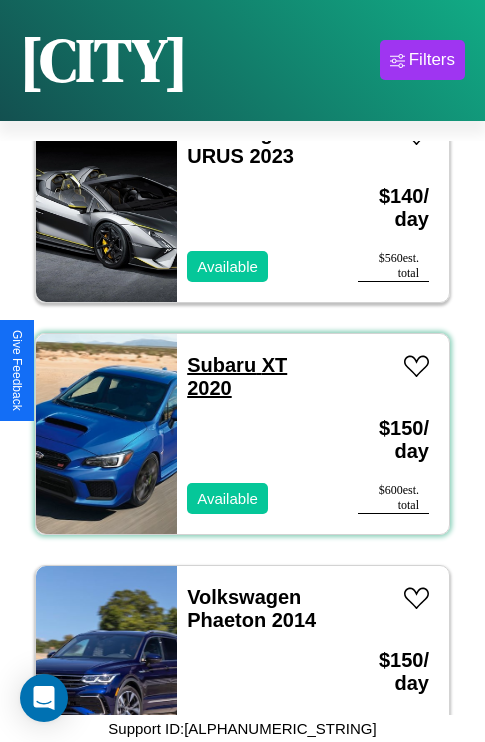 click on "Subaru   XT   2020" at bounding box center (237, 376) 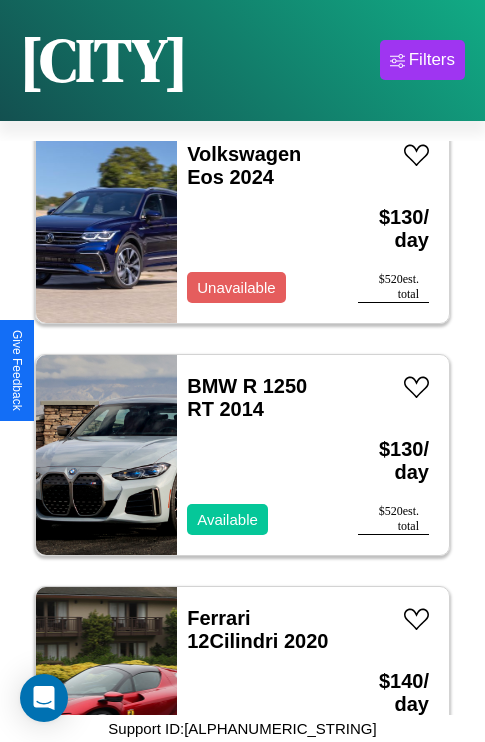 scroll, scrollTop: 5411, scrollLeft: 0, axis: vertical 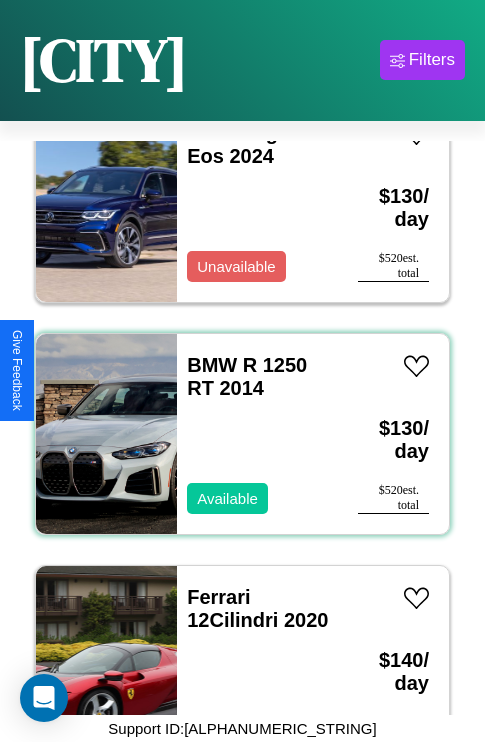 click on "BMW   R 1250 RT   2014 Available" at bounding box center (257, 434) 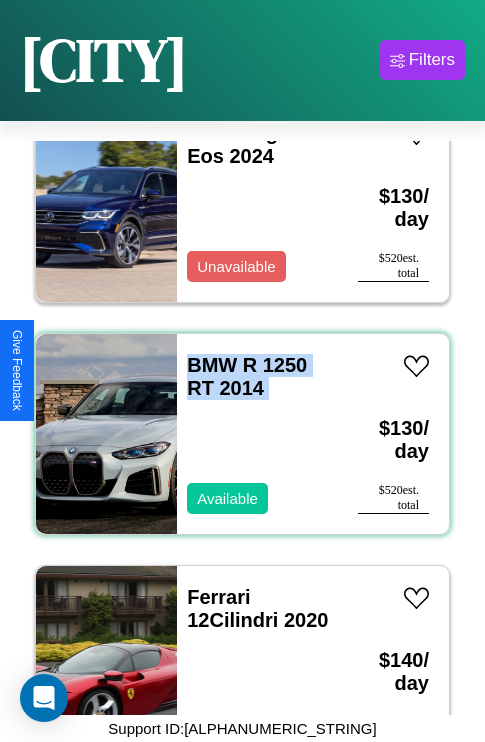 click on "BMW   R 1250 RT   2014 Available" at bounding box center [257, 434] 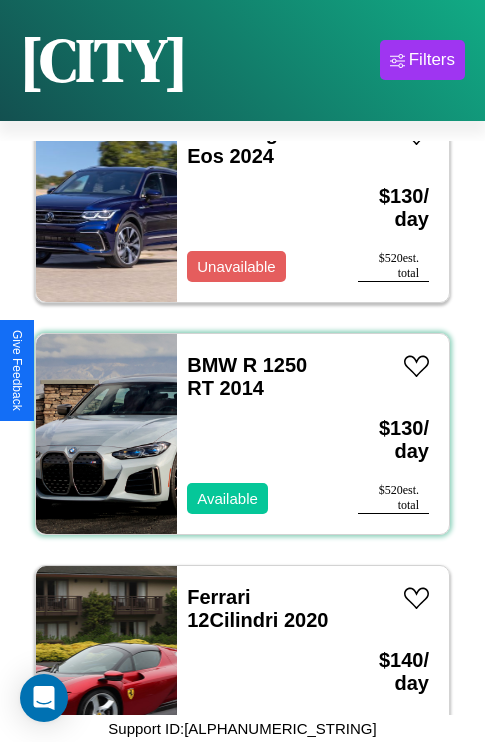 click on "BMW   R 1250 RT   2014 Available" at bounding box center [257, 434] 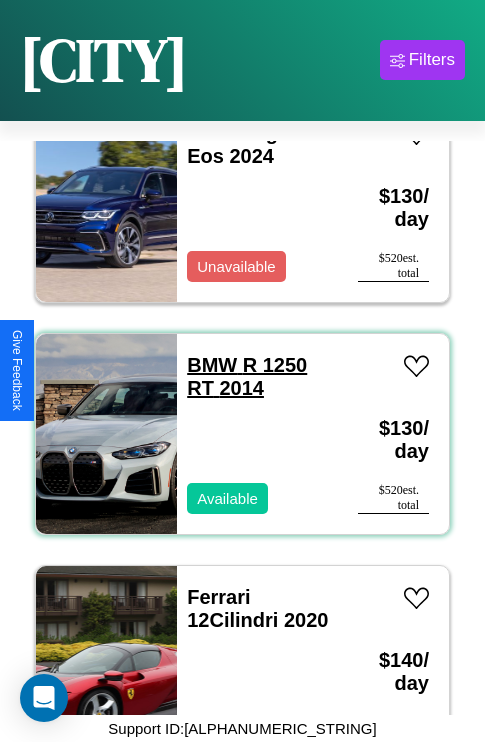 click on "BMW   R 1250 RT   2014" at bounding box center (247, 376) 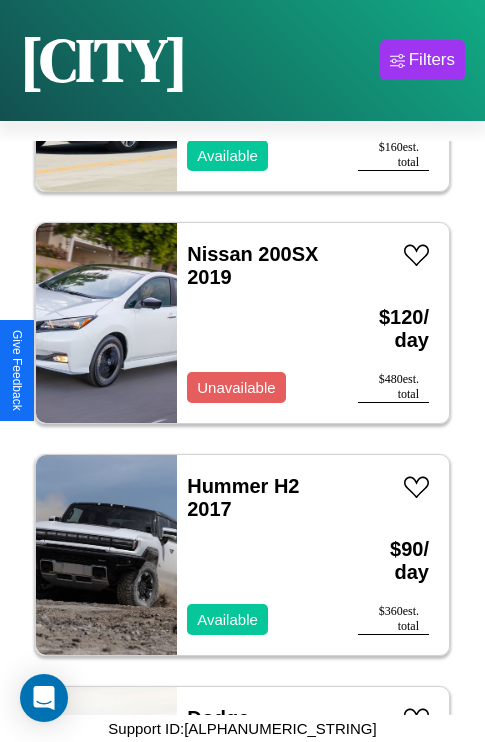 scroll, scrollTop: 1931, scrollLeft: 0, axis: vertical 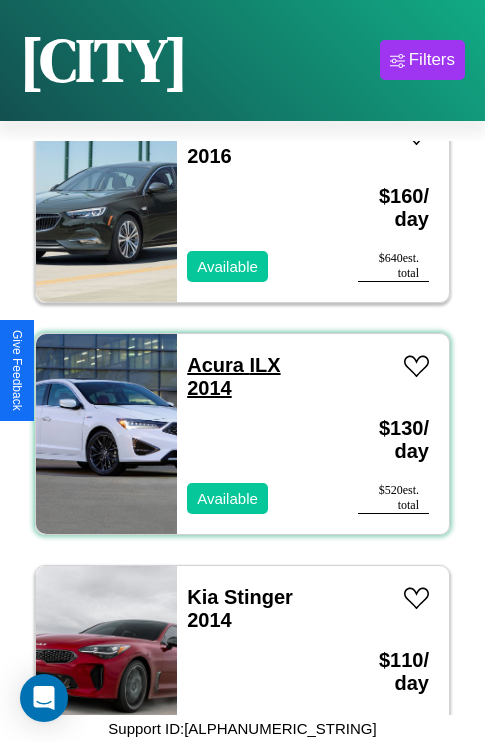 click on "Acura   ILX   2014" at bounding box center [233, 376] 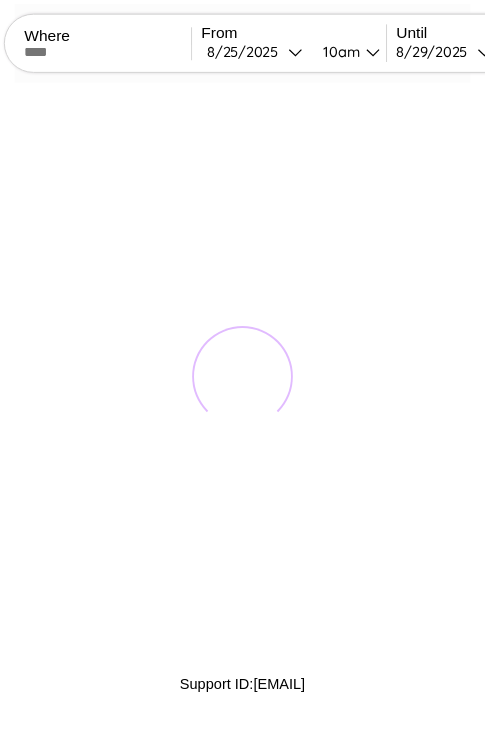 scroll, scrollTop: 0, scrollLeft: 0, axis: both 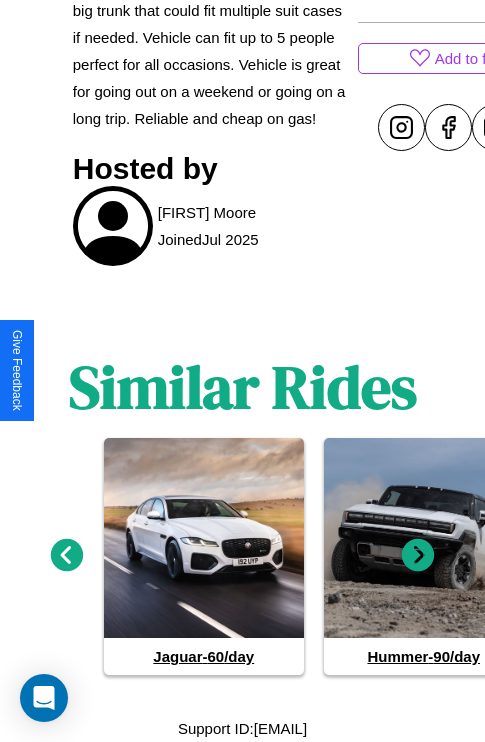 click 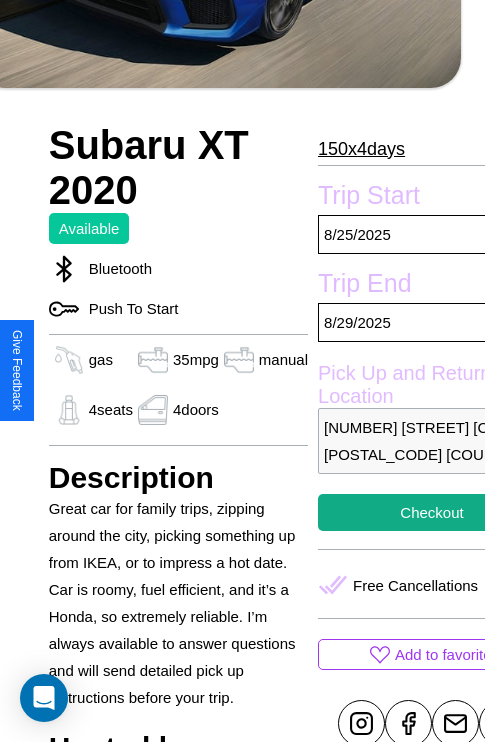 scroll, scrollTop: 692, scrollLeft: 48, axis: both 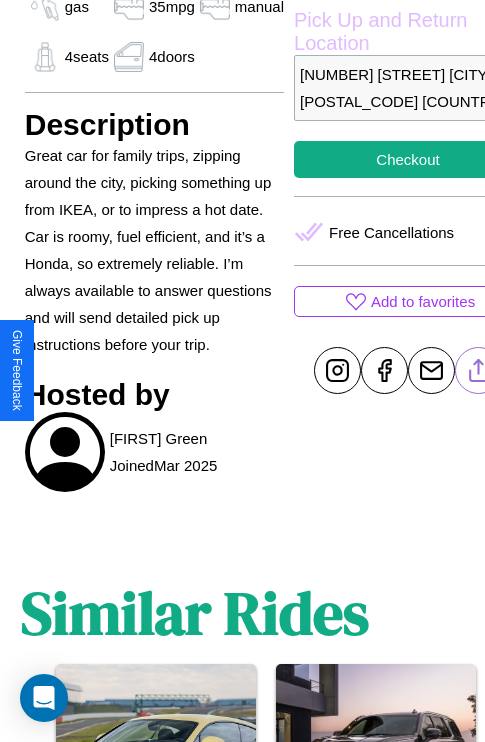 click 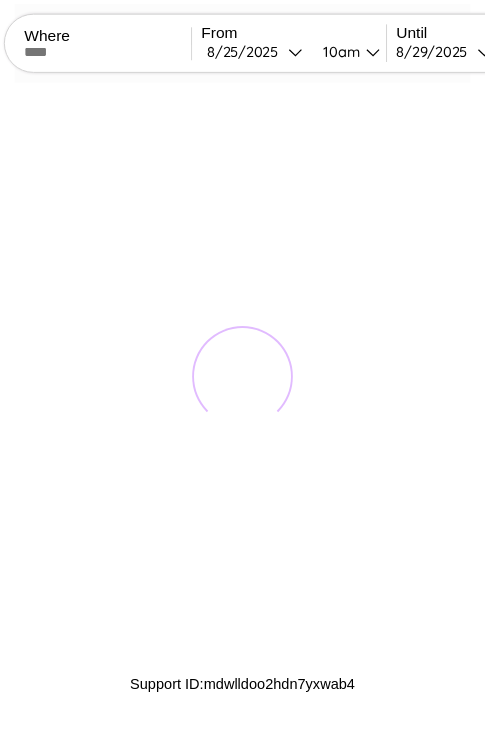 scroll, scrollTop: 0, scrollLeft: 0, axis: both 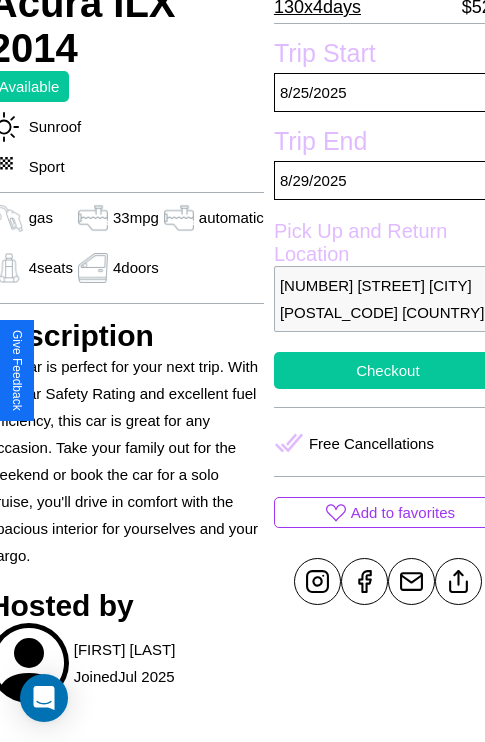 click on "Checkout" at bounding box center (388, 370) 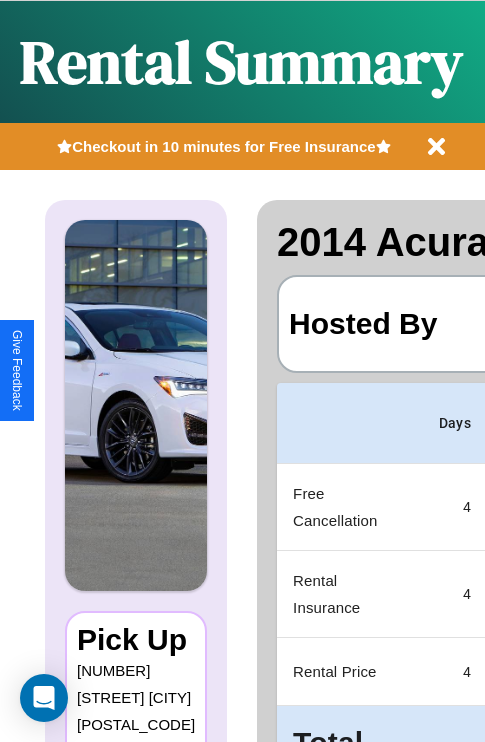 scroll, scrollTop: 0, scrollLeft: 378, axis: horizontal 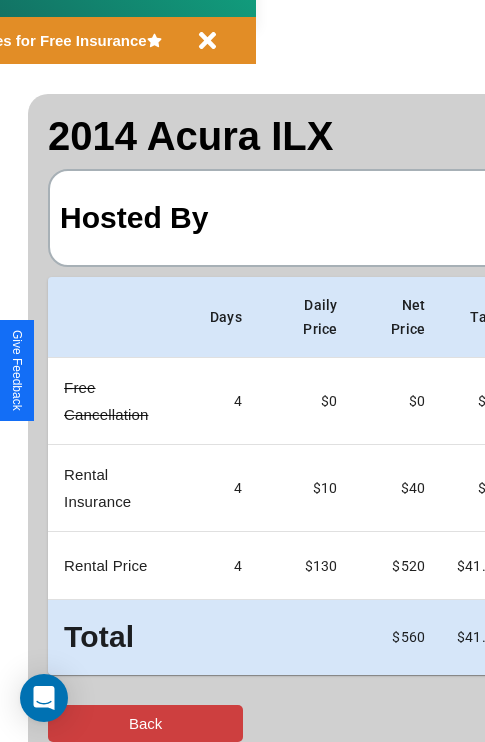 click on "Back" at bounding box center (145, 723) 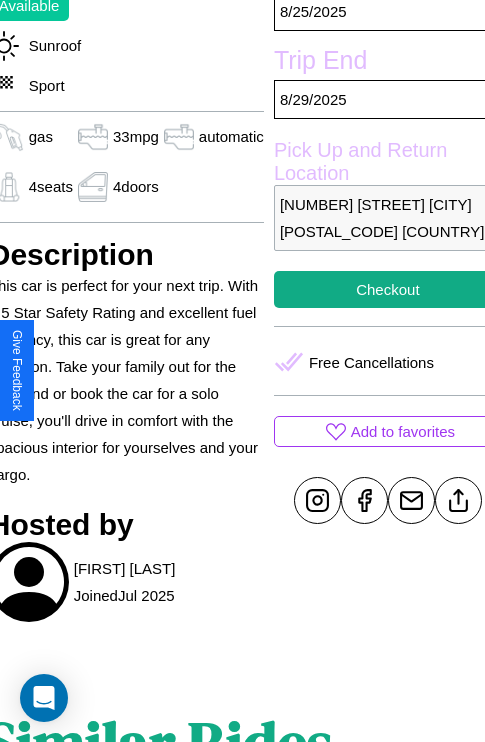 scroll, scrollTop: 670, scrollLeft: 84, axis: both 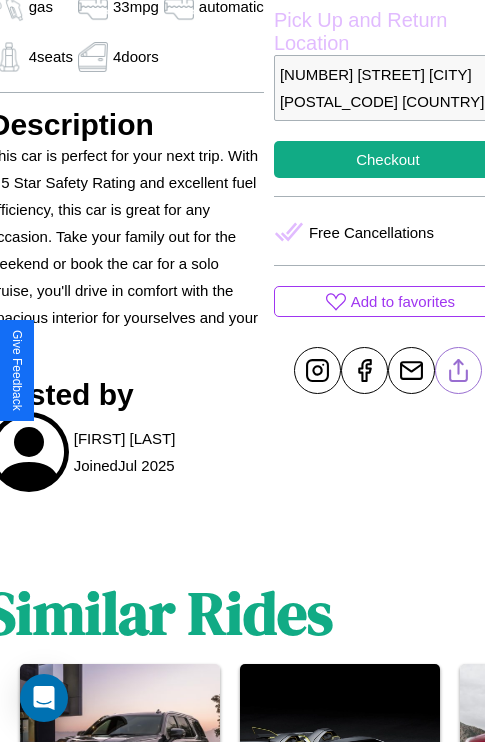click 